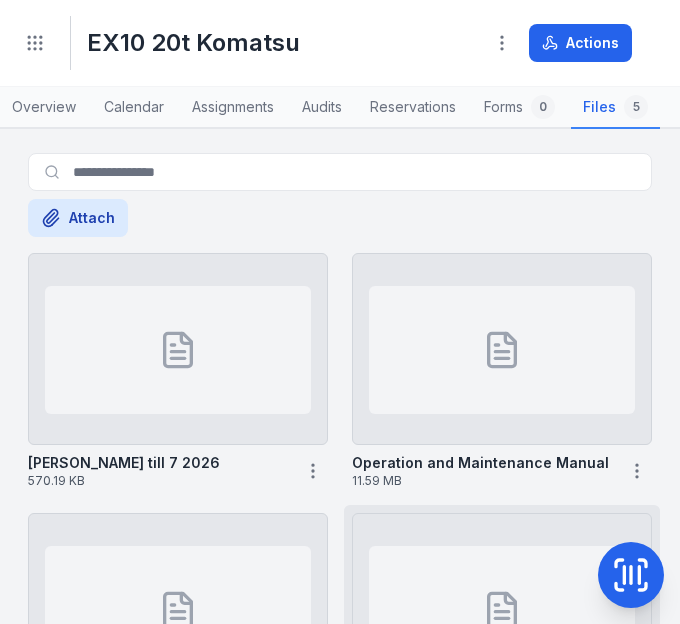 scroll, scrollTop: 0, scrollLeft: 0, axis: both 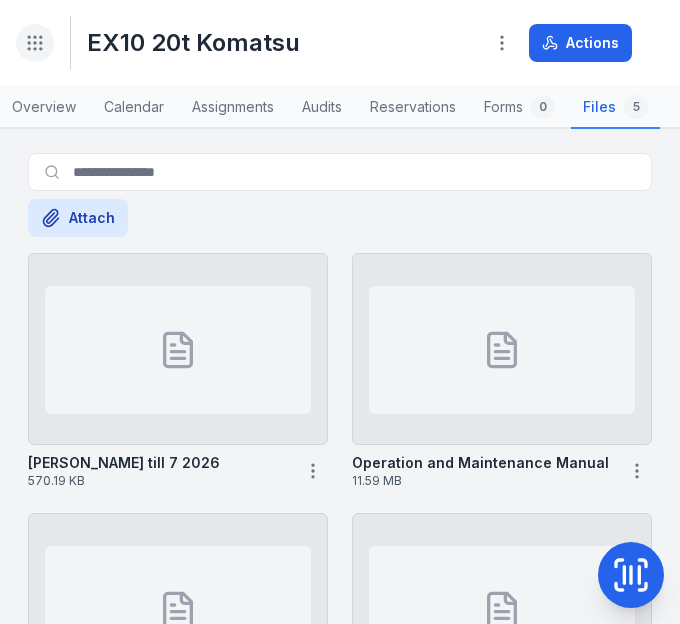 click 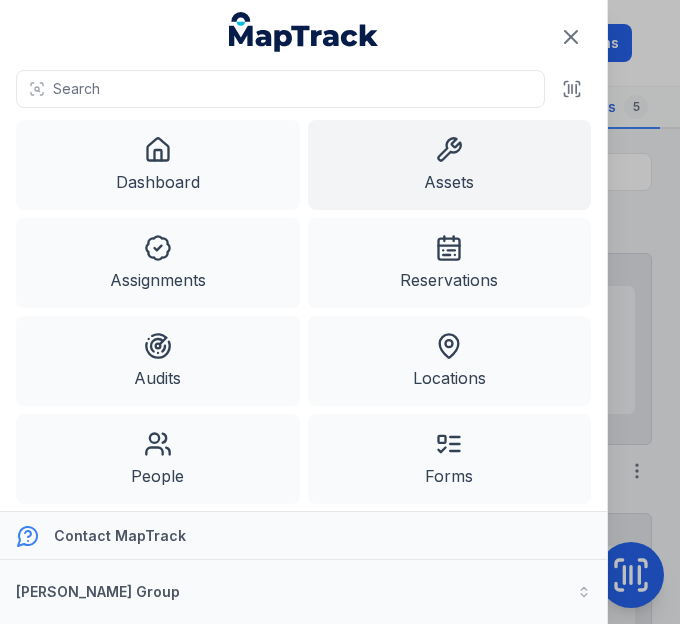 click on "Assets" at bounding box center (450, 165) 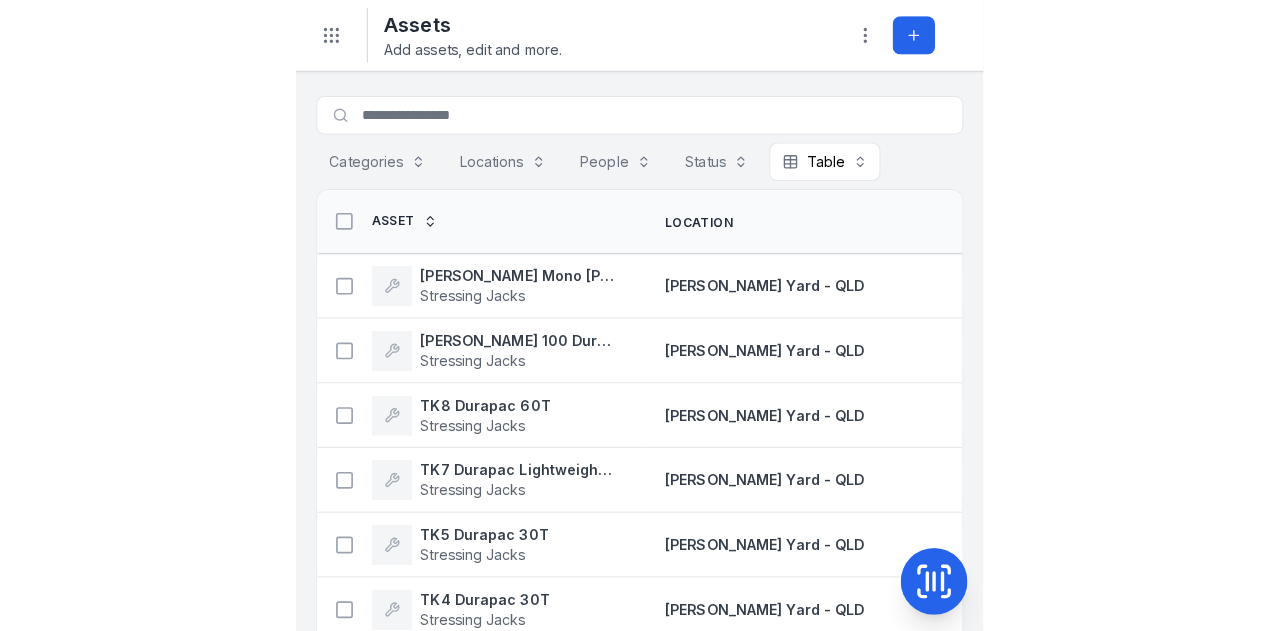 scroll, scrollTop: 0, scrollLeft: 0, axis: both 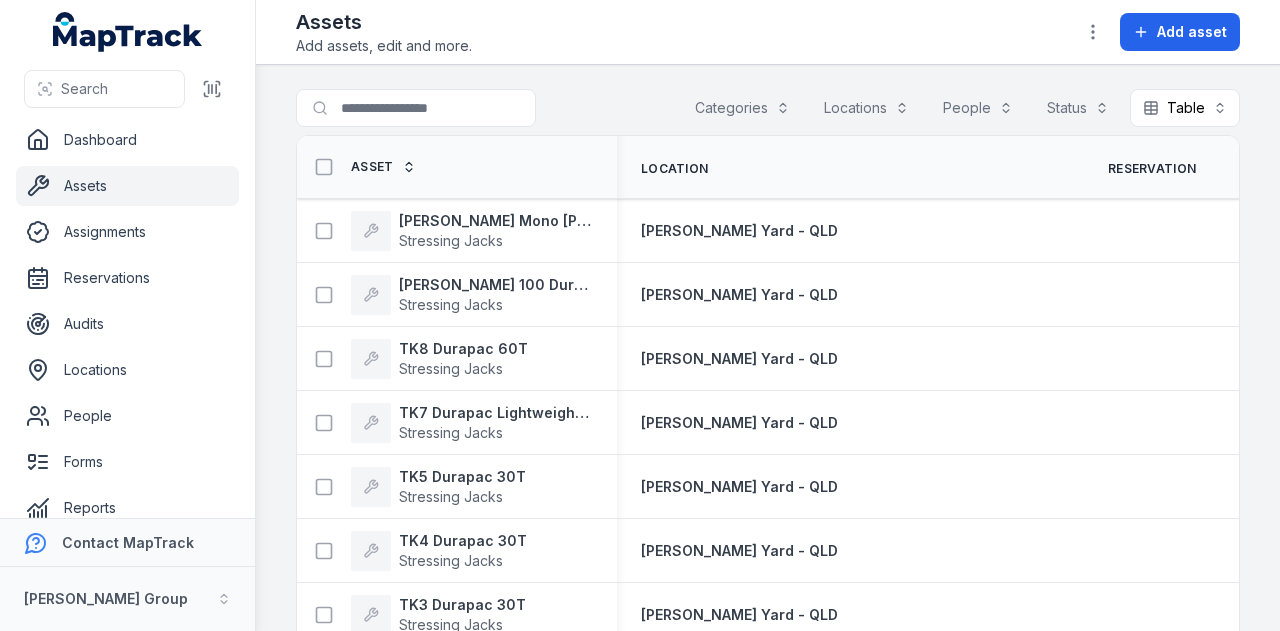 click on "Assets" at bounding box center (127, 186) 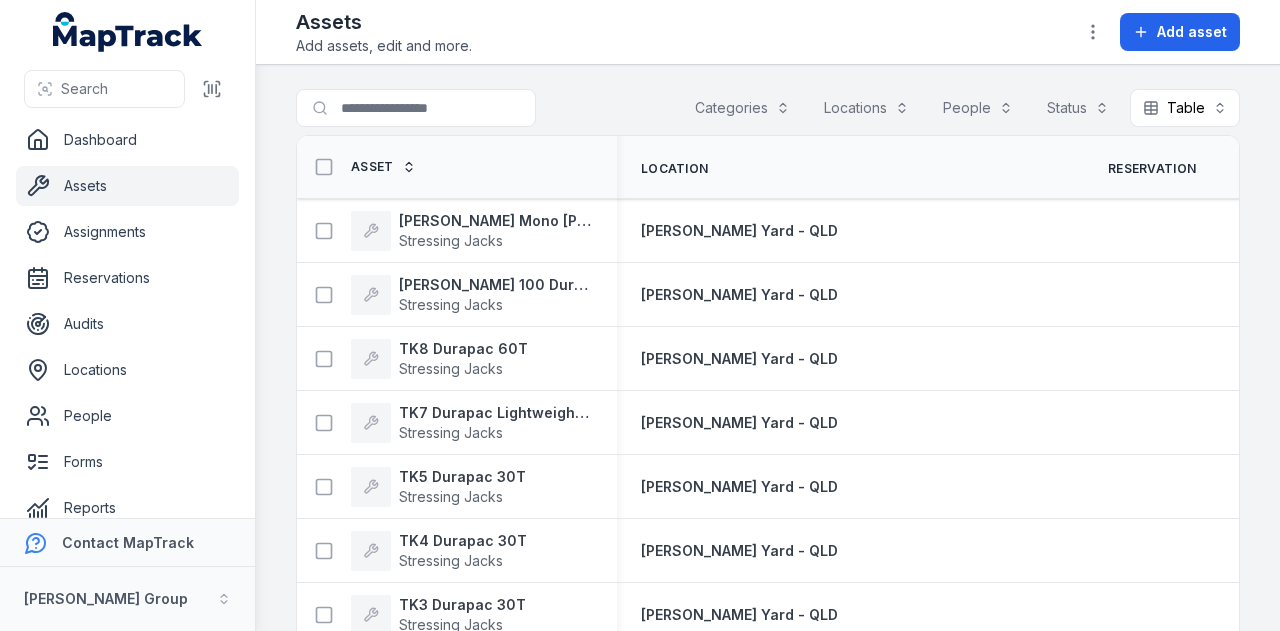 scroll, scrollTop: 0, scrollLeft: 0, axis: both 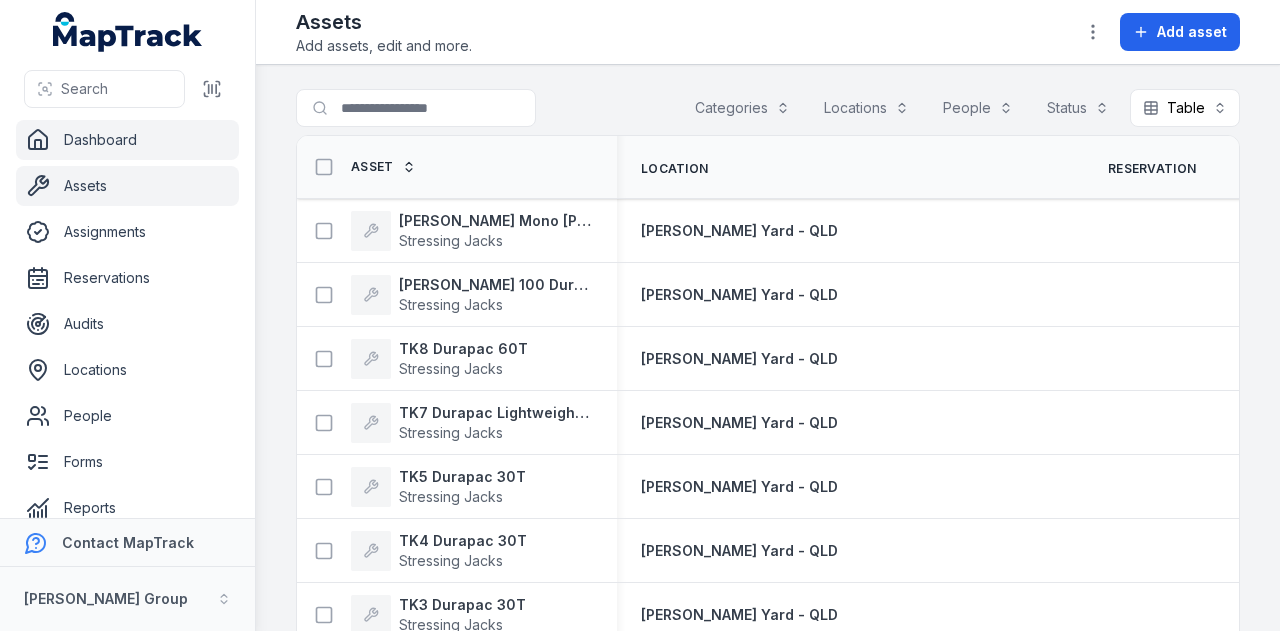 click on "Dashboard" at bounding box center [127, 140] 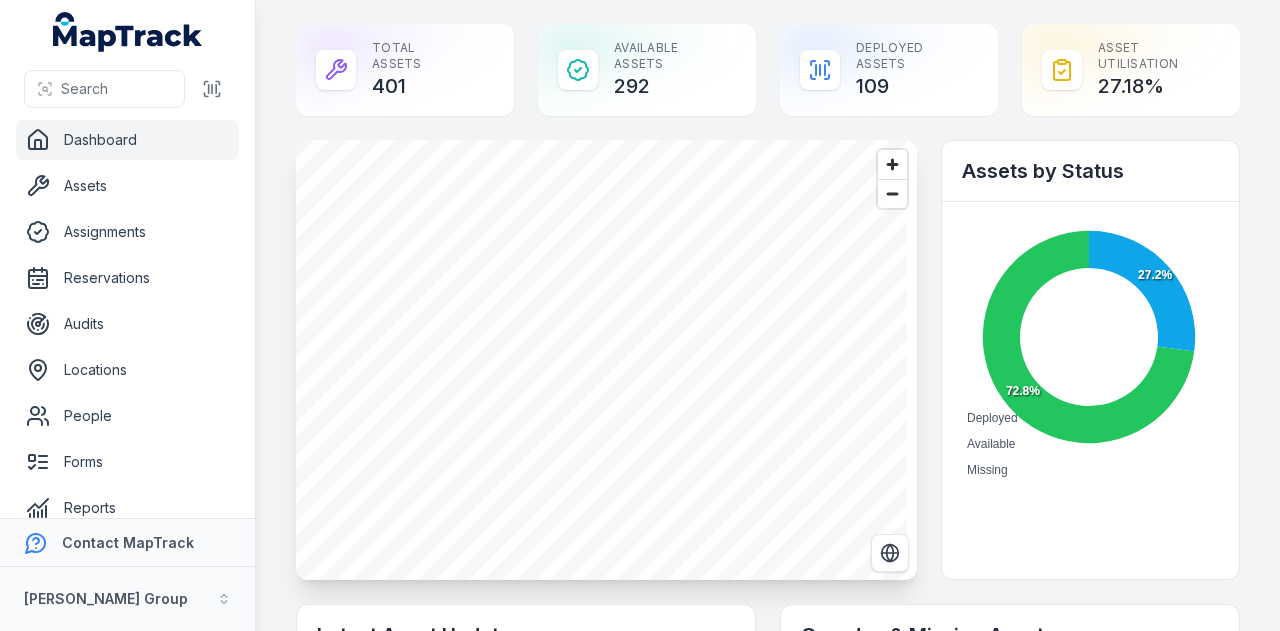 scroll, scrollTop: 0, scrollLeft: 0, axis: both 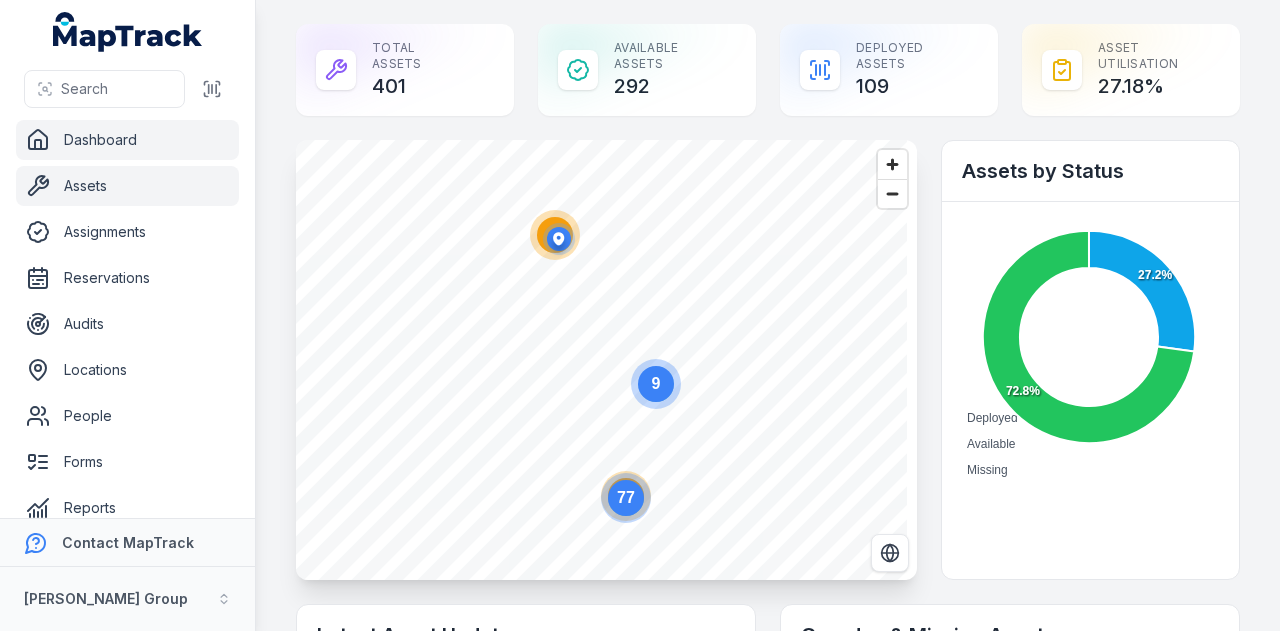 click on "Assets" at bounding box center [127, 186] 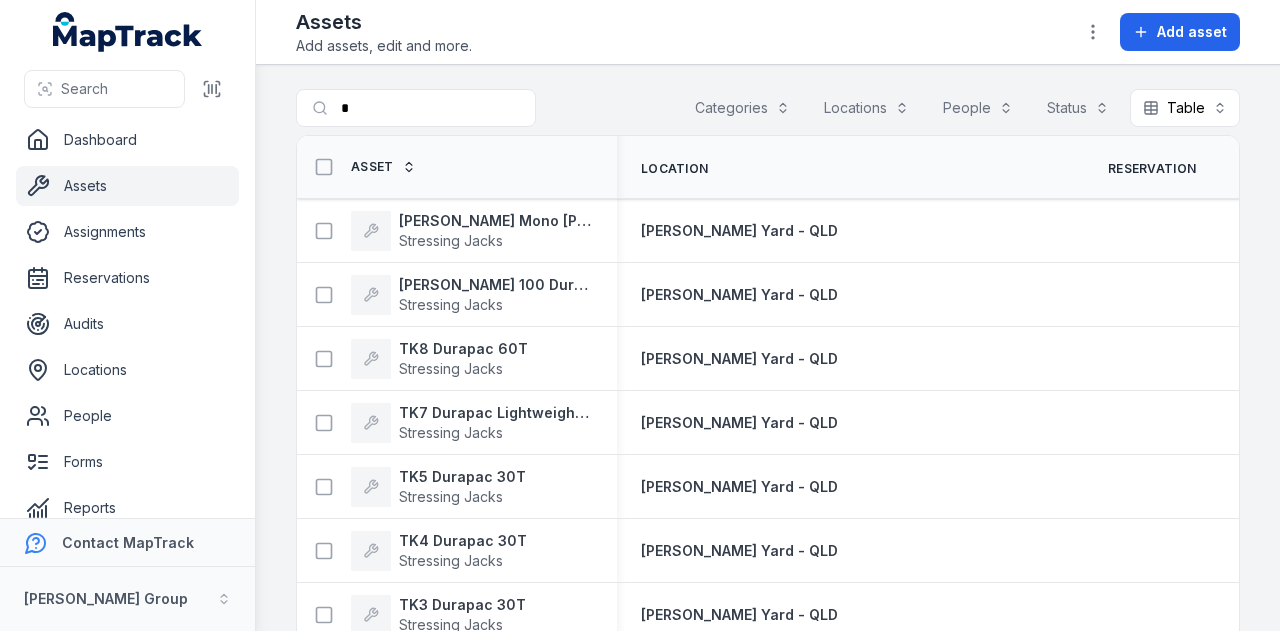 scroll, scrollTop: 0, scrollLeft: 0, axis: both 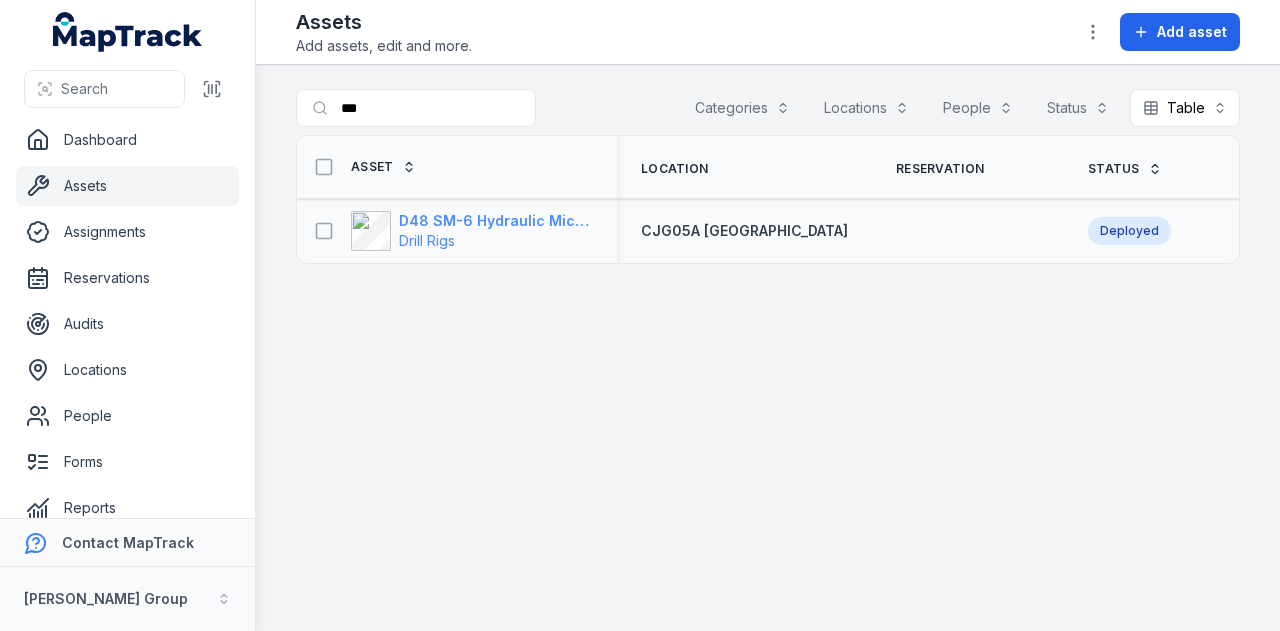 type on "***" 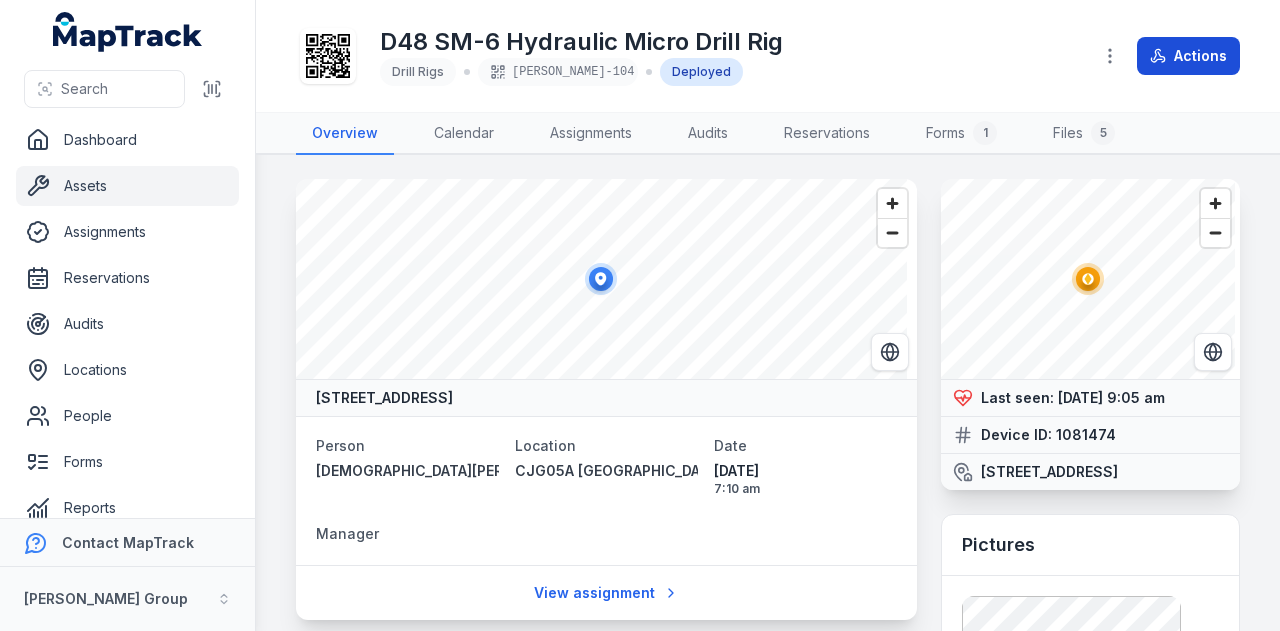 click on "Actions" at bounding box center [1188, 56] 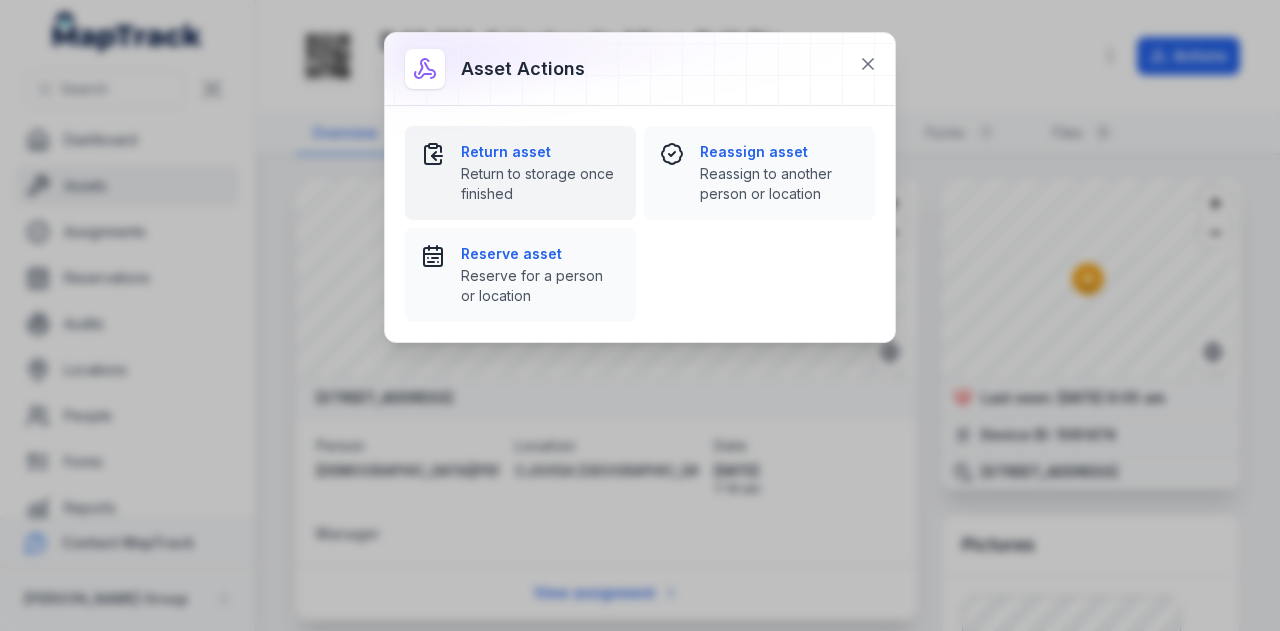 click on "Return asset" at bounding box center (540, 152) 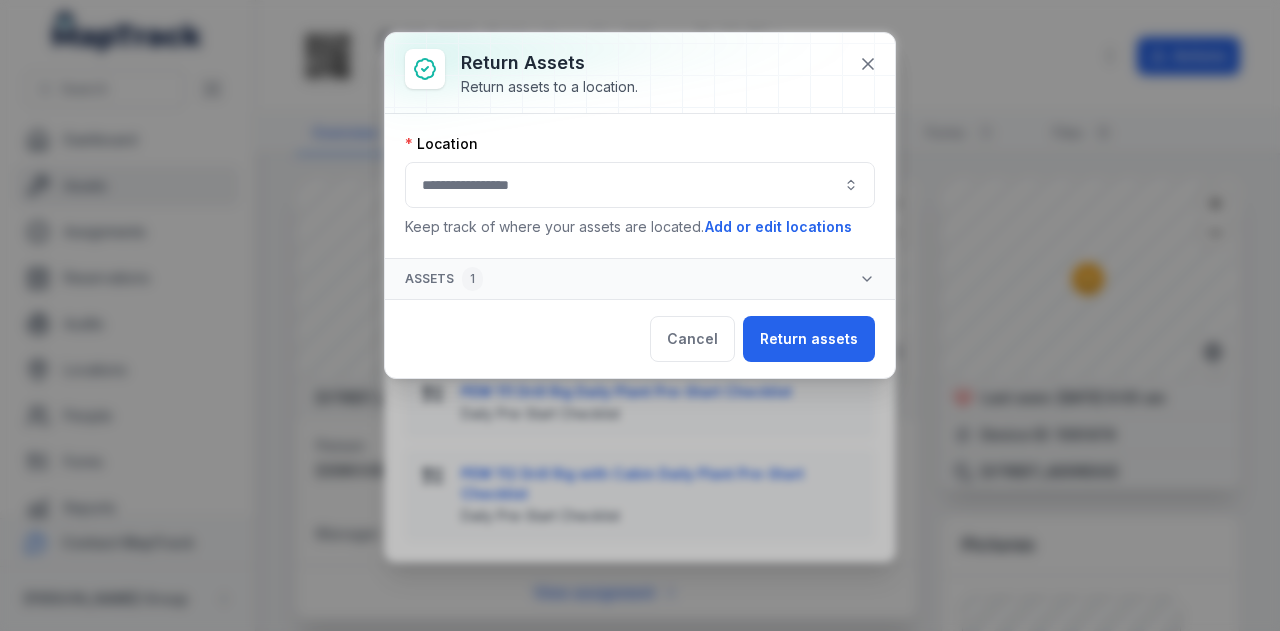 click at bounding box center (640, 185) 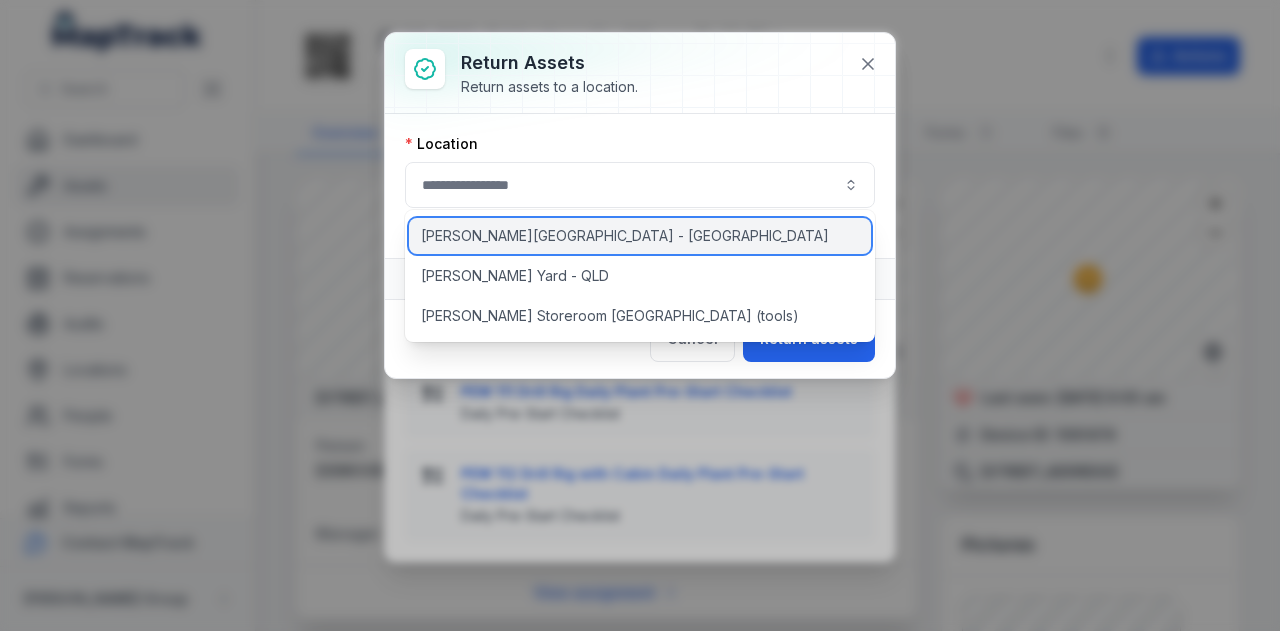 click on "[PERSON_NAME][GEOGRAPHIC_DATA] - [GEOGRAPHIC_DATA]" at bounding box center (640, 236) 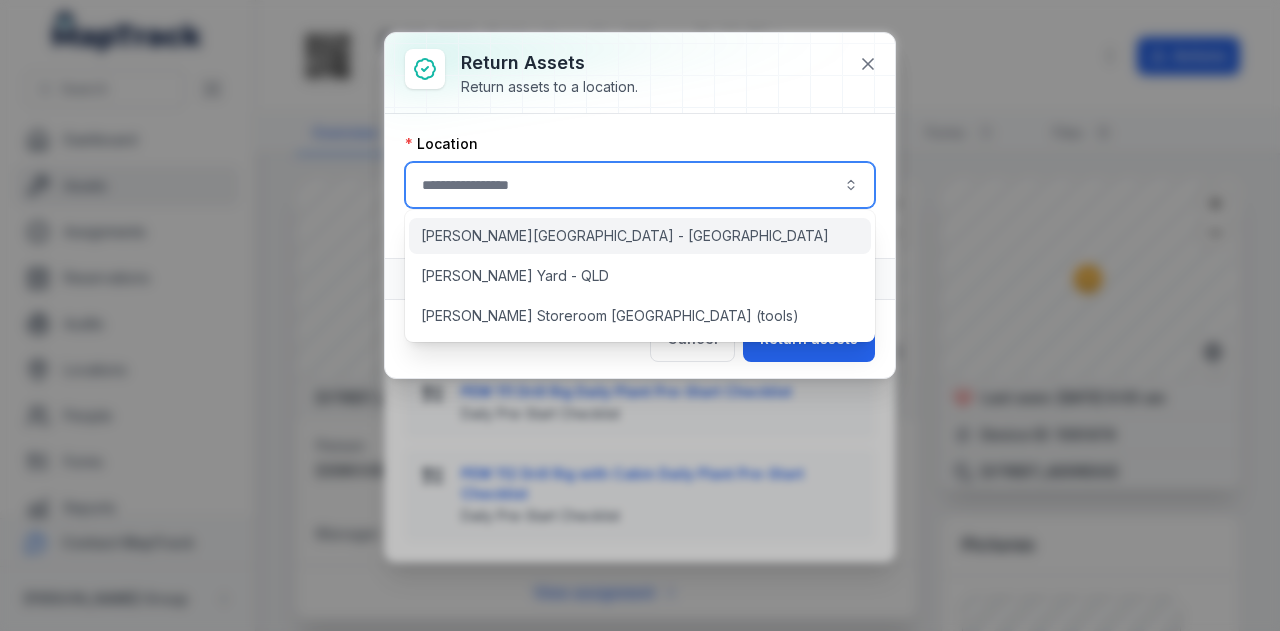 type on "**********" 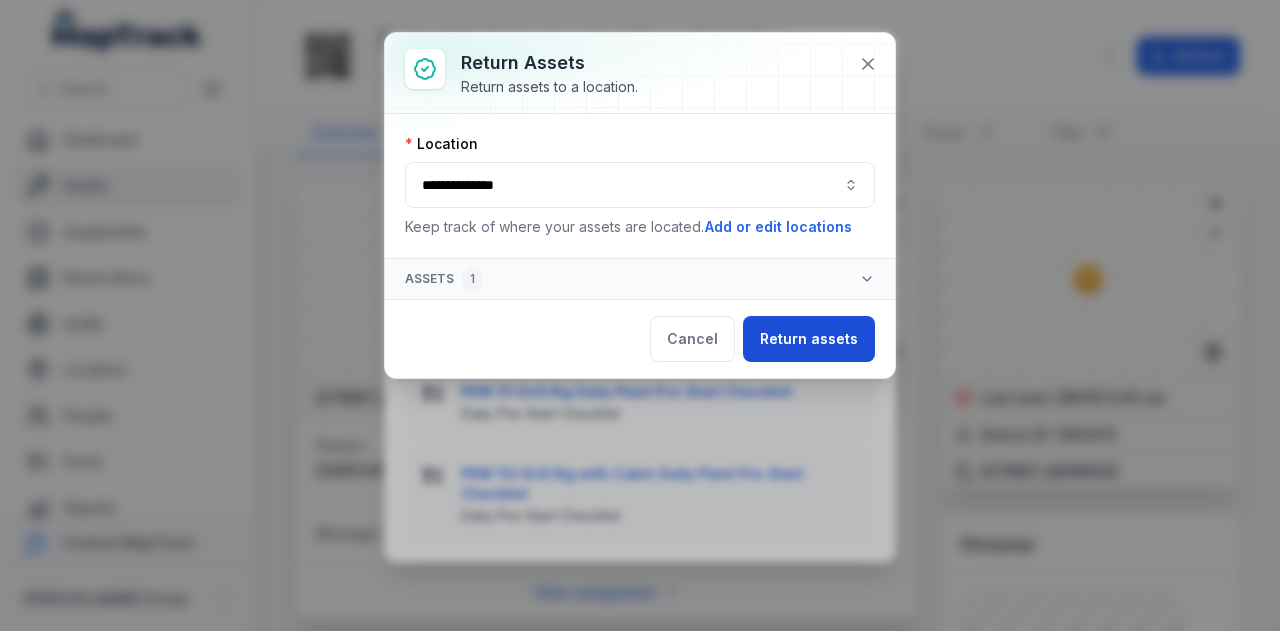 click on "Return assets" at bounding box center [809, 339] 